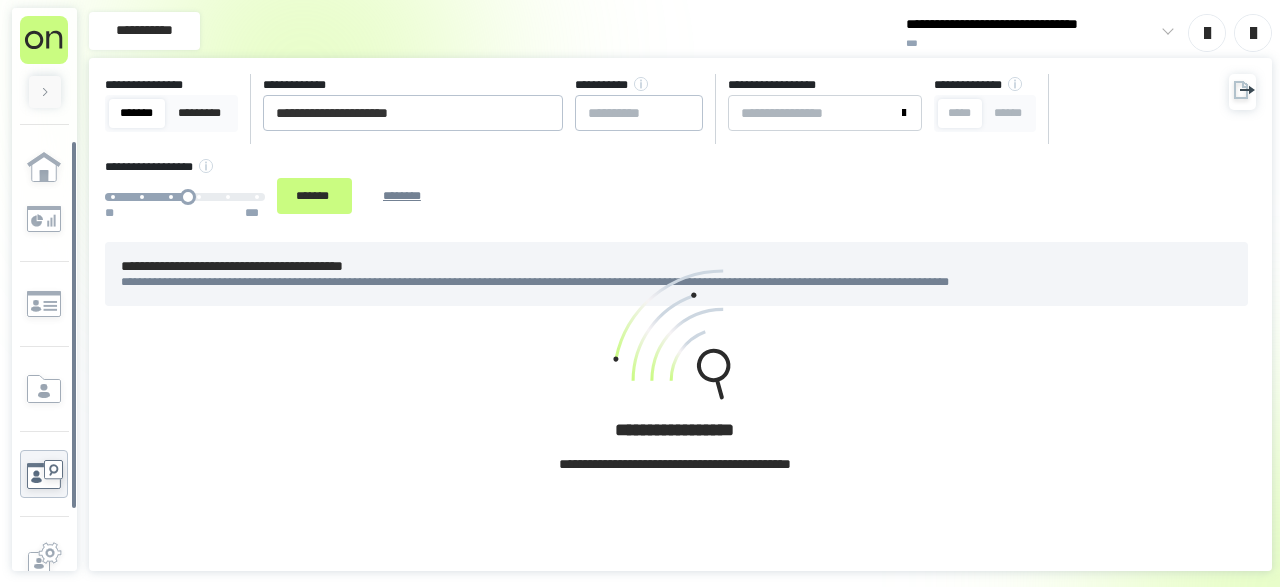 scroll, scrollTop: 0, scrollLeft: 0, axis: both 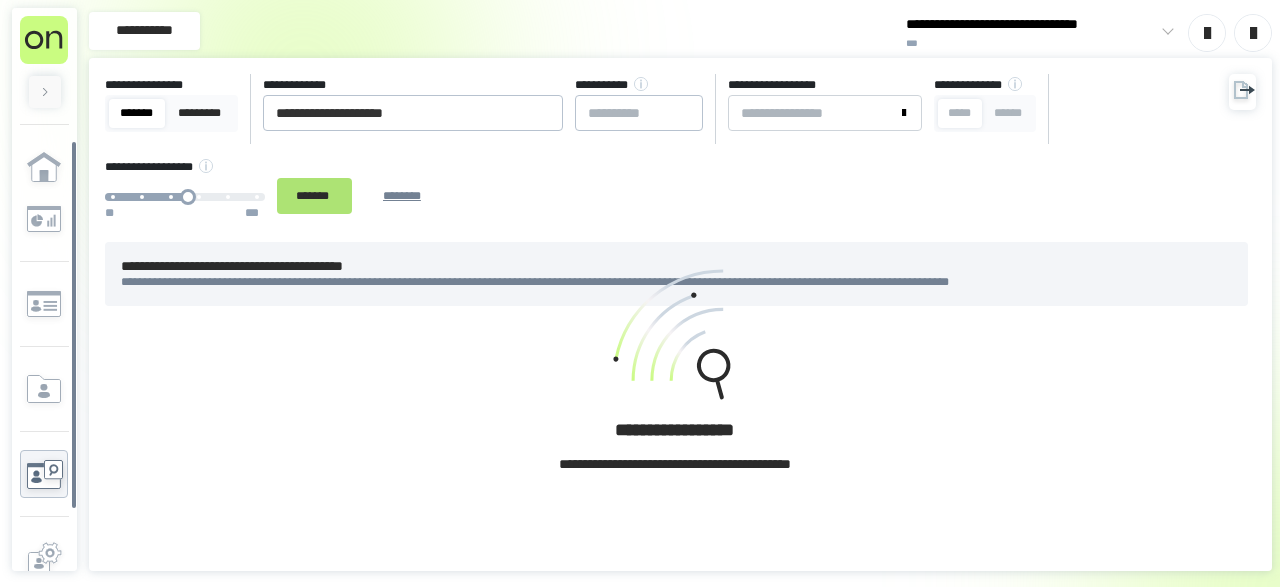 type on "**********" 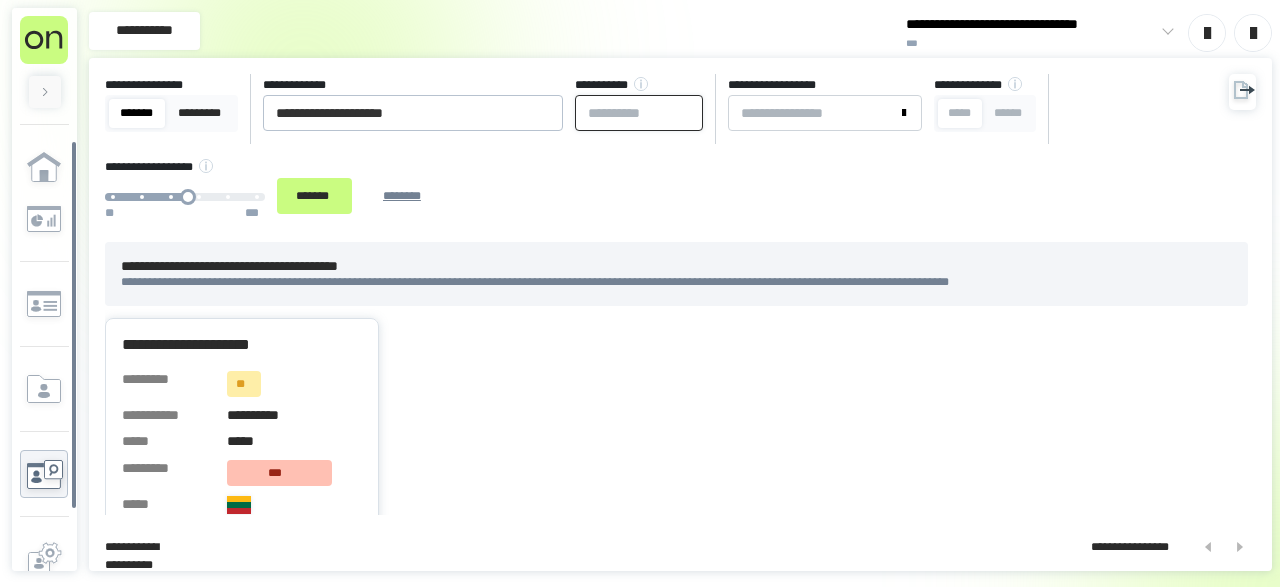 click at bounding box center (639, 113) 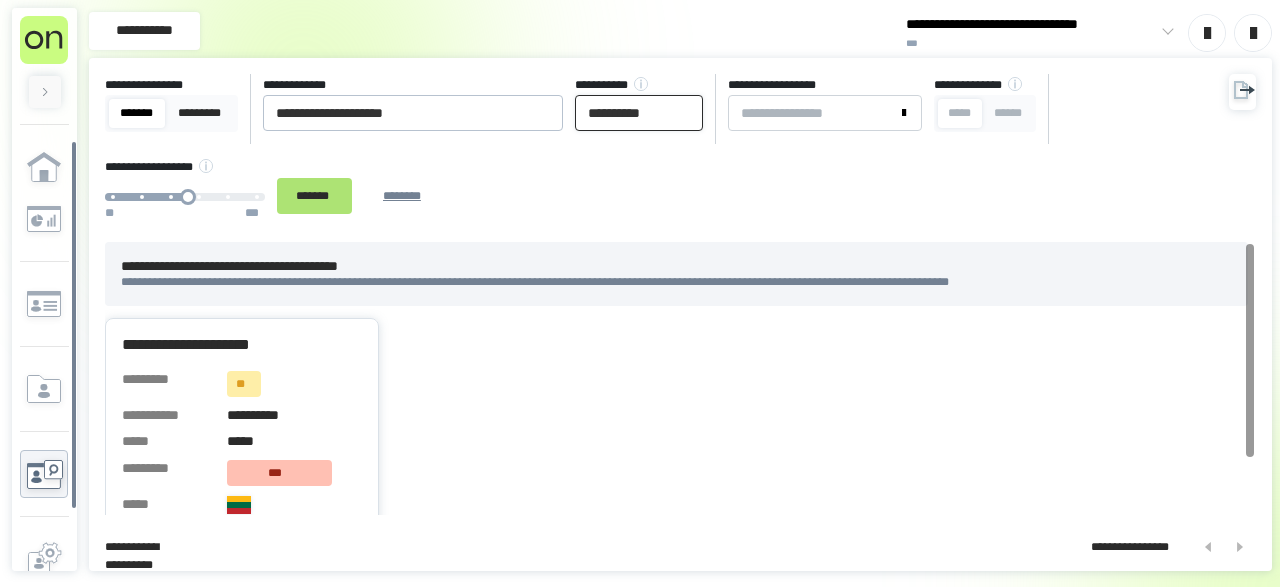 type on "**********" 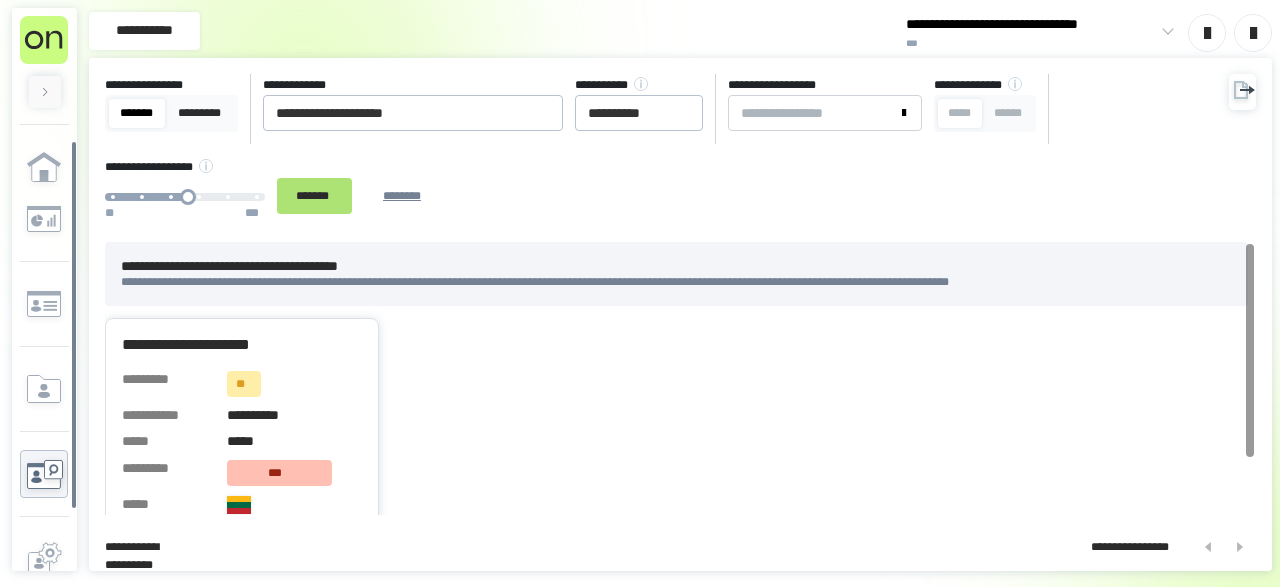 click on "*******" at bounding box center (314, 195) 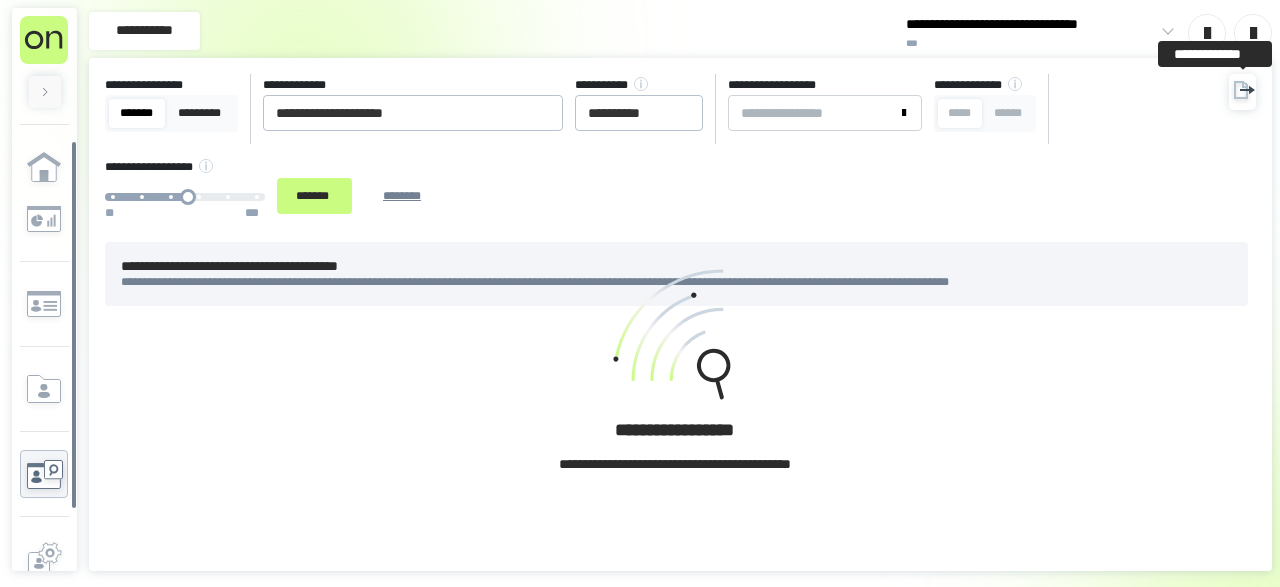 click 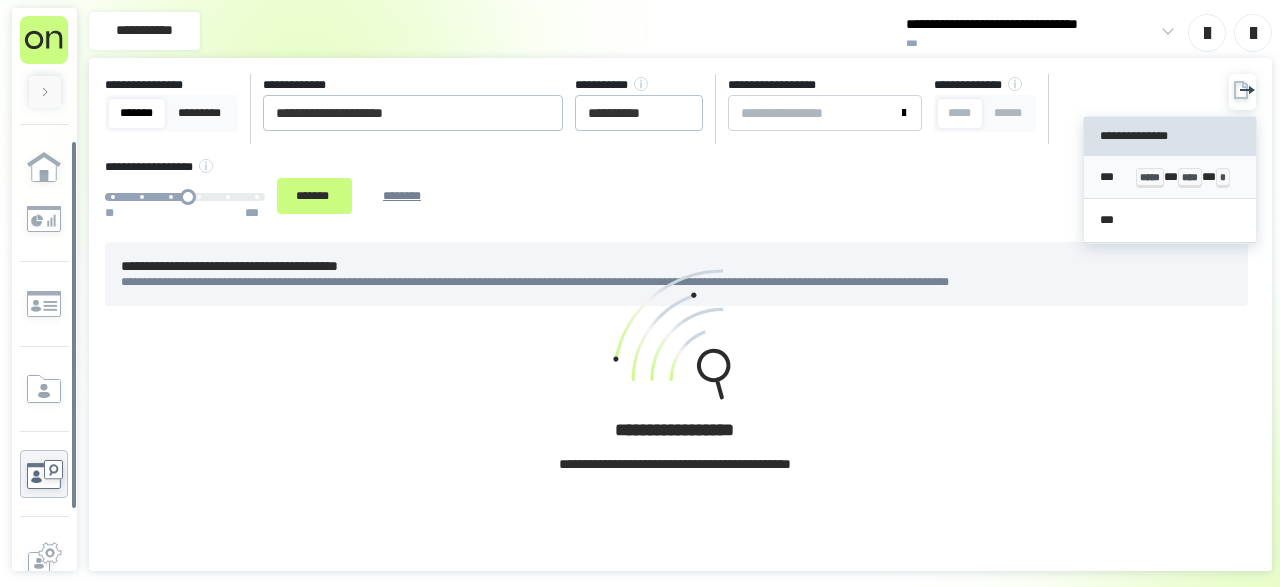 click on "*** ***** * **** *   *" at bounding box center [1169, 177] 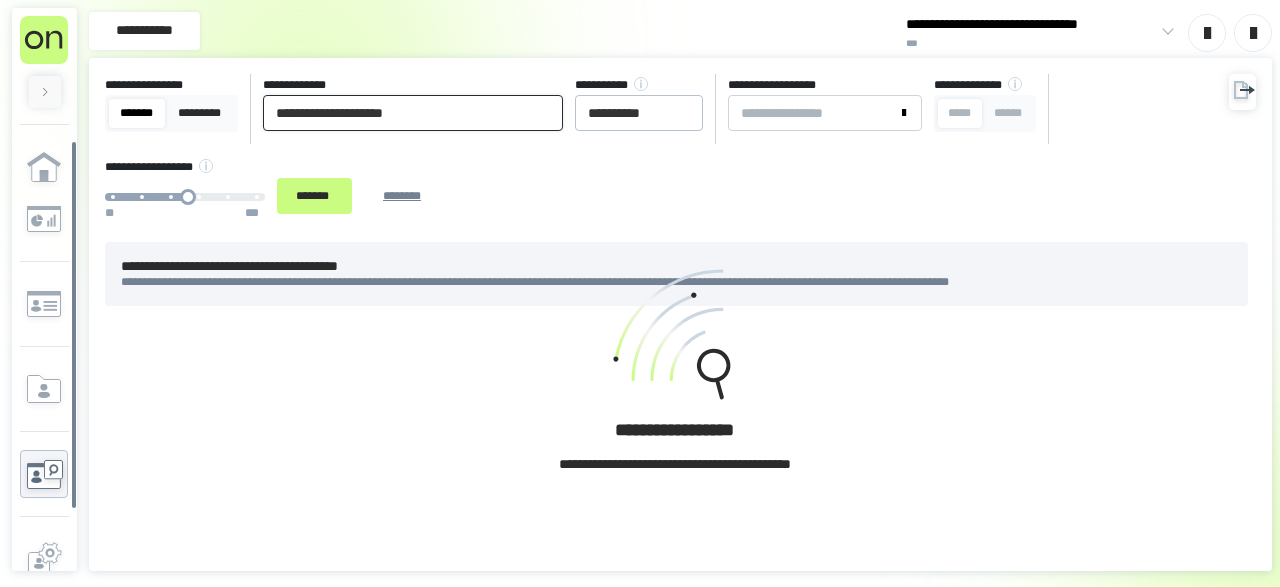 drag, startPoint x: 252, startPoint y: 108, endPoint x: 0, endPoint y: 114, distance: 252.07141 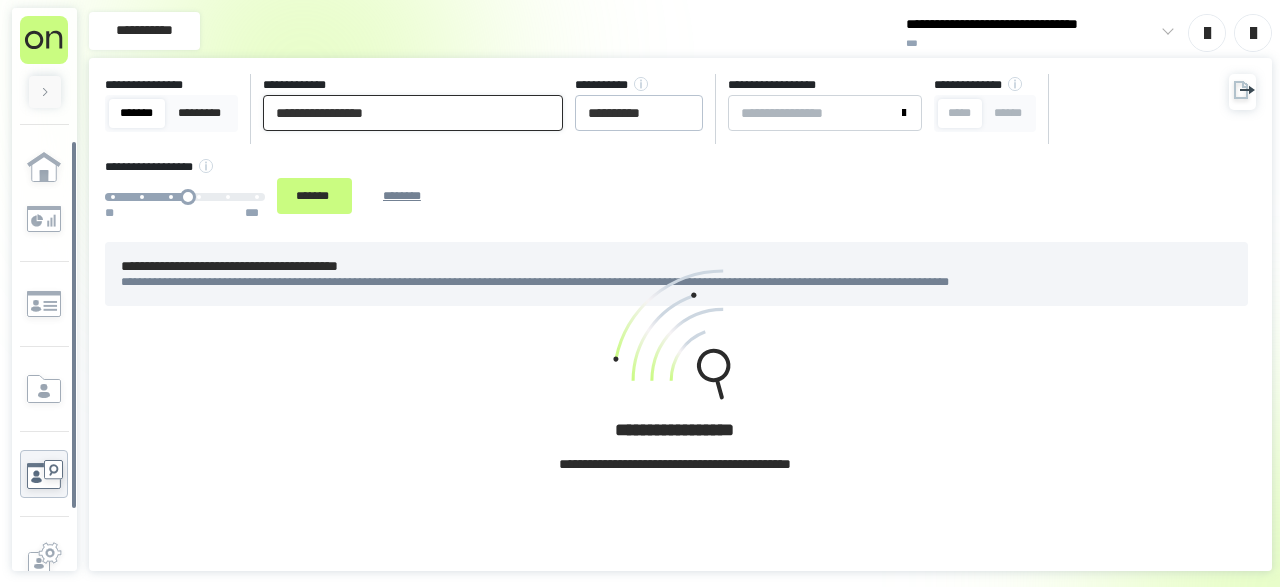 click on "**********" at bounding box center (413, 113) 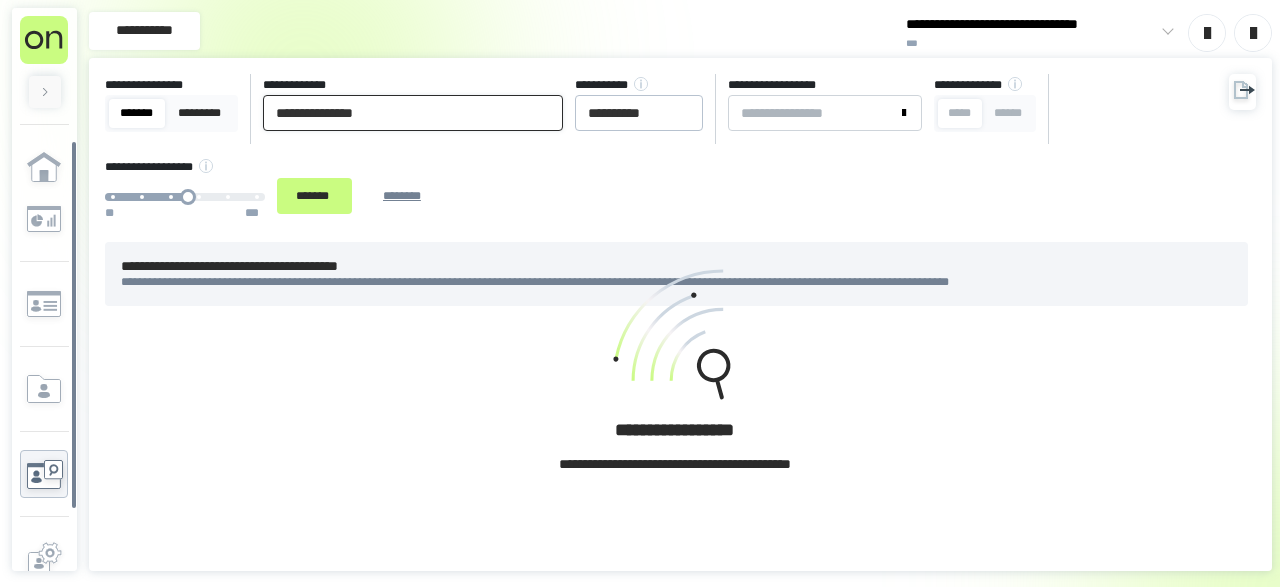 type on "**********" 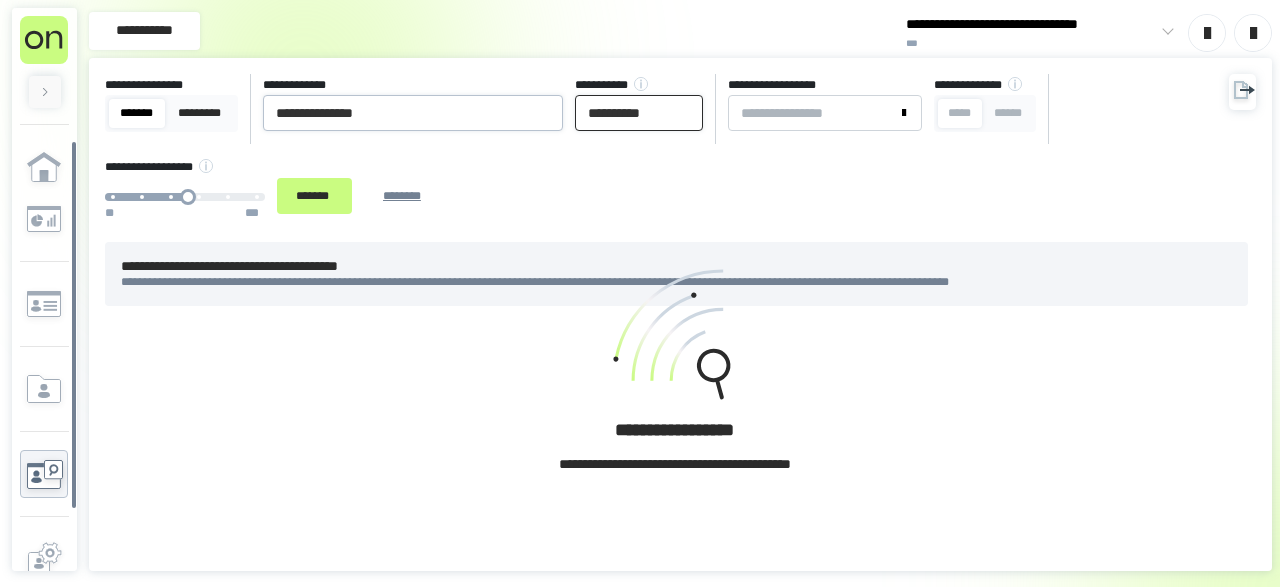 drag, startPoint x: 547, startPoint y: 104, endPoint x: 533, endPoint y: 104, distance: 14 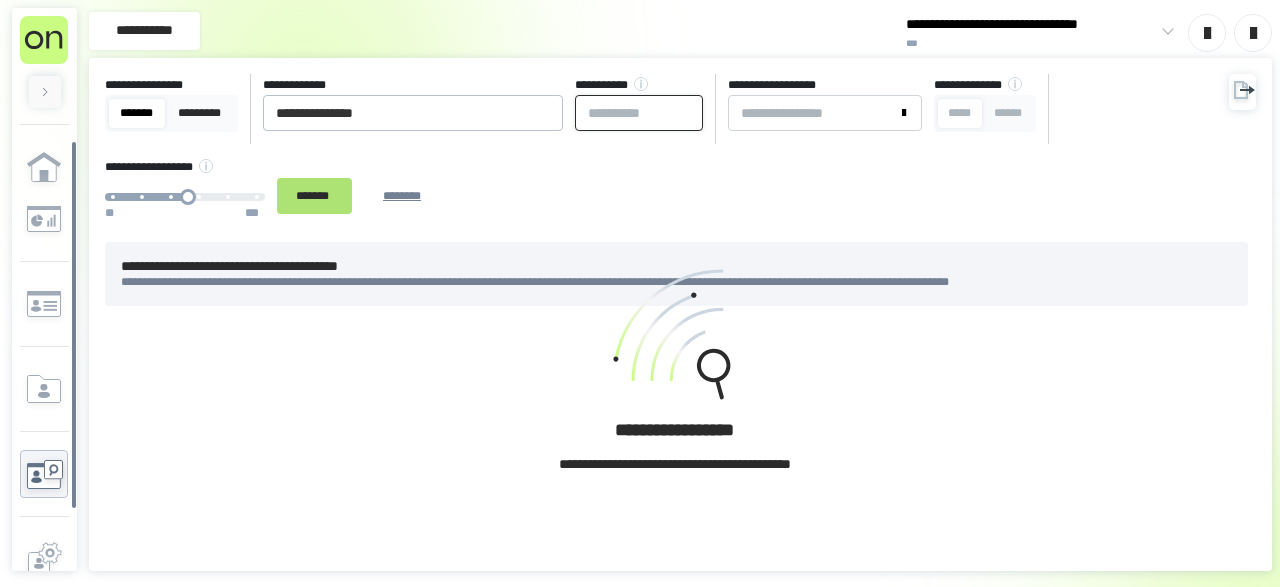 type 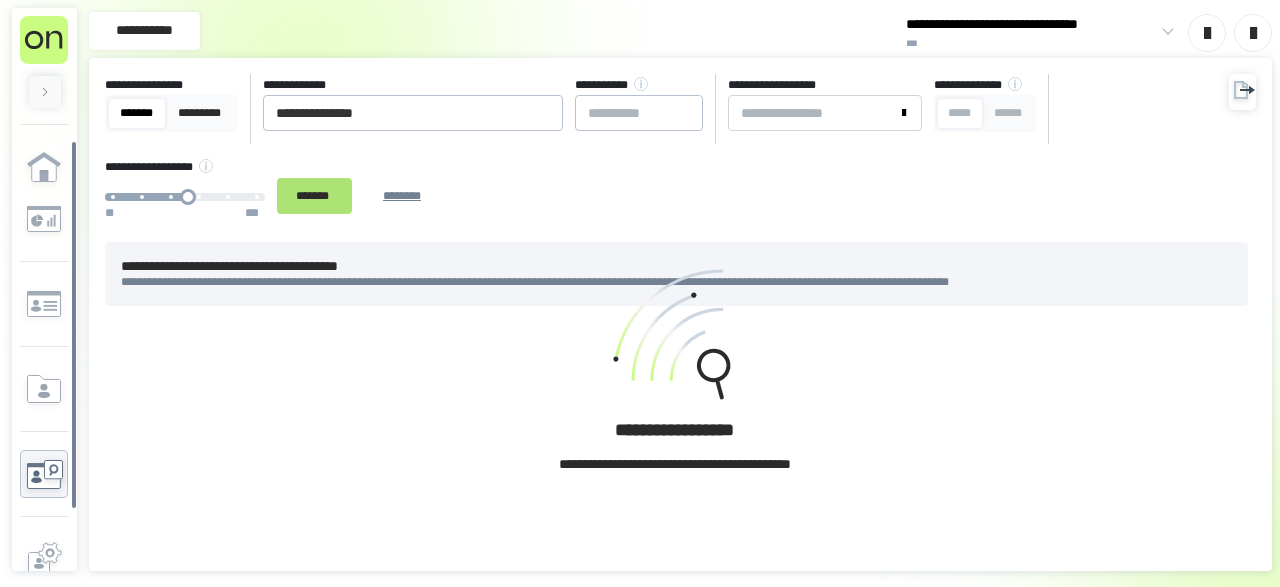 click on "*******" at bounding box center (314, 195) 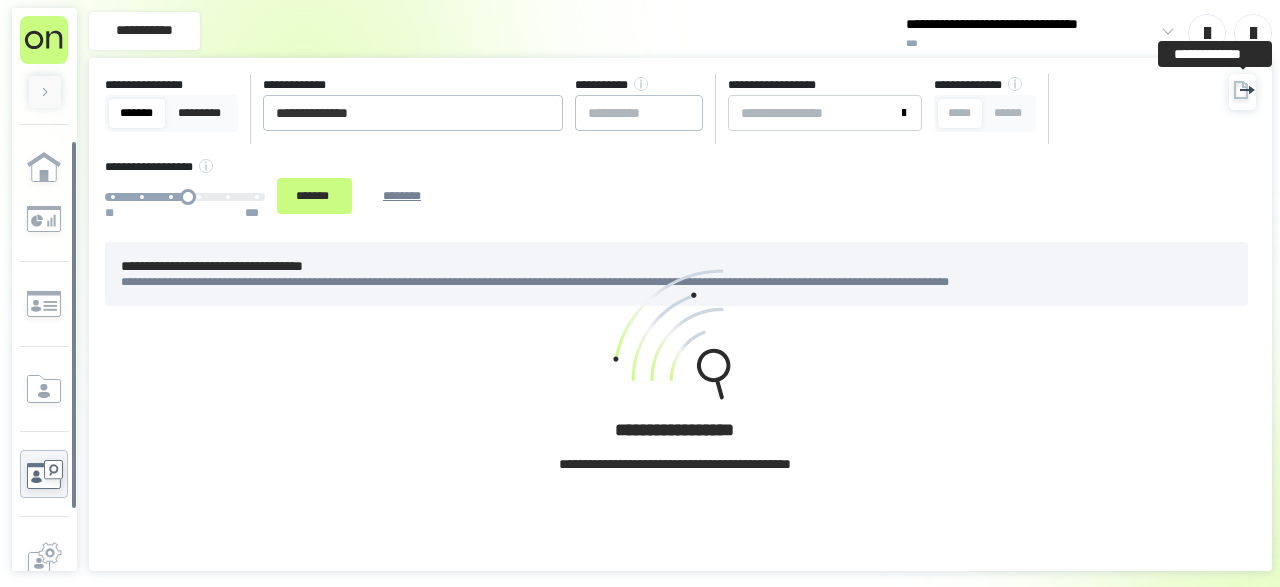 click 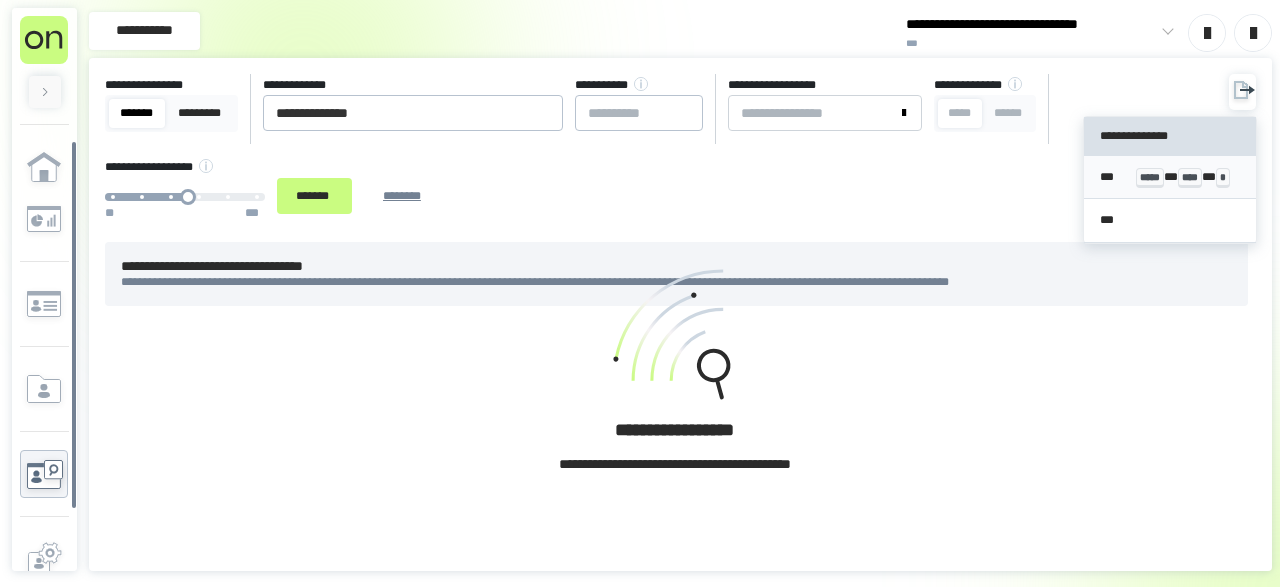 click on "*** ***** * **** *   *" at bounding box center (1169, 177) 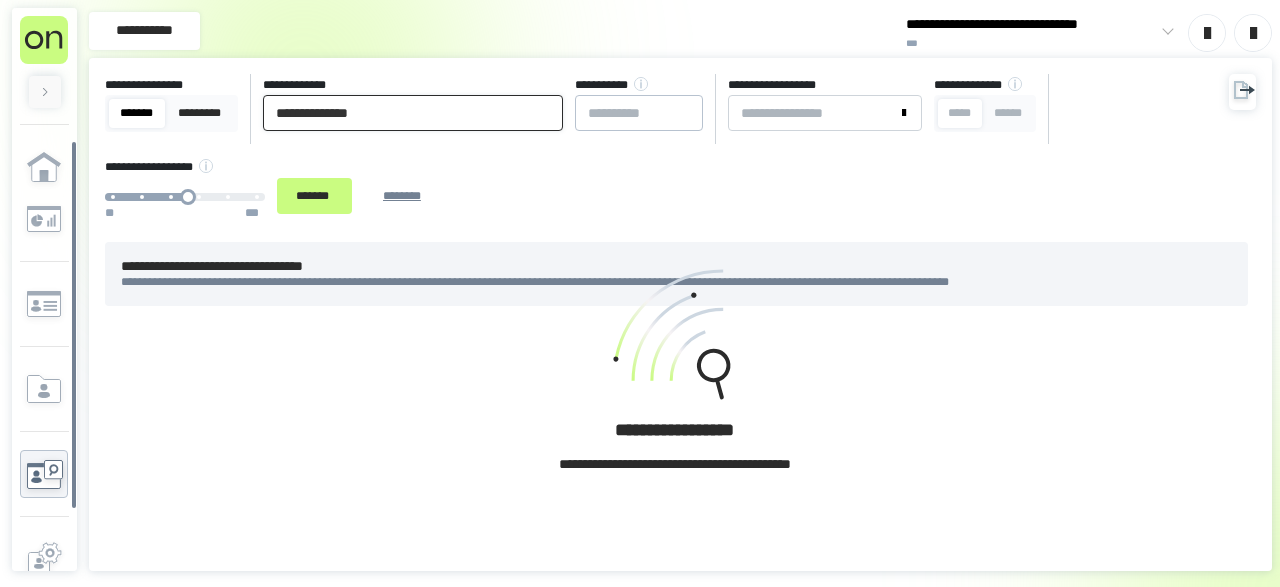 drag, startPoint x: 376, startPoint y: 107, endPoint x: 0, endPoint y: 107, distance: 376 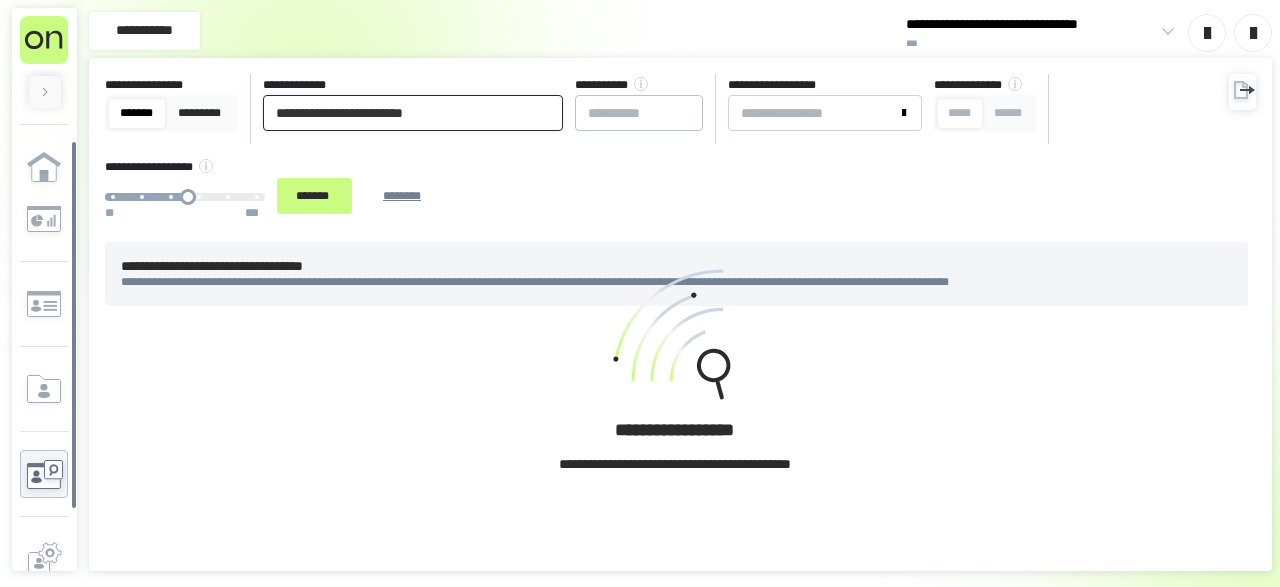 click on "**********" at bounding box center (413, 113) 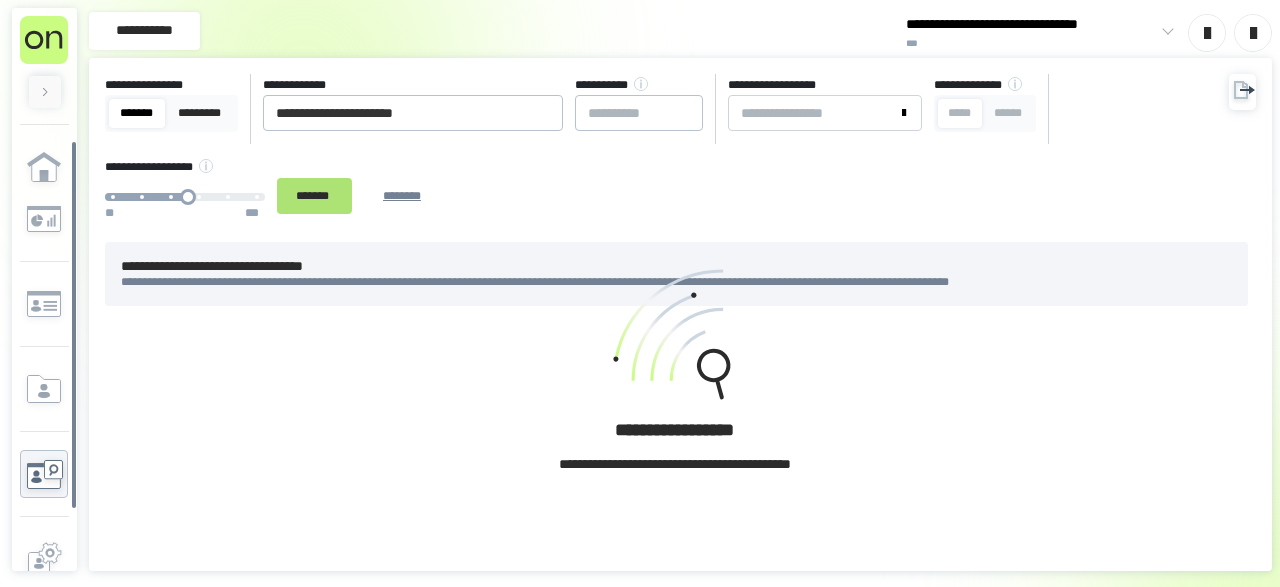 click on "*******" at bounding box center [314, 195] 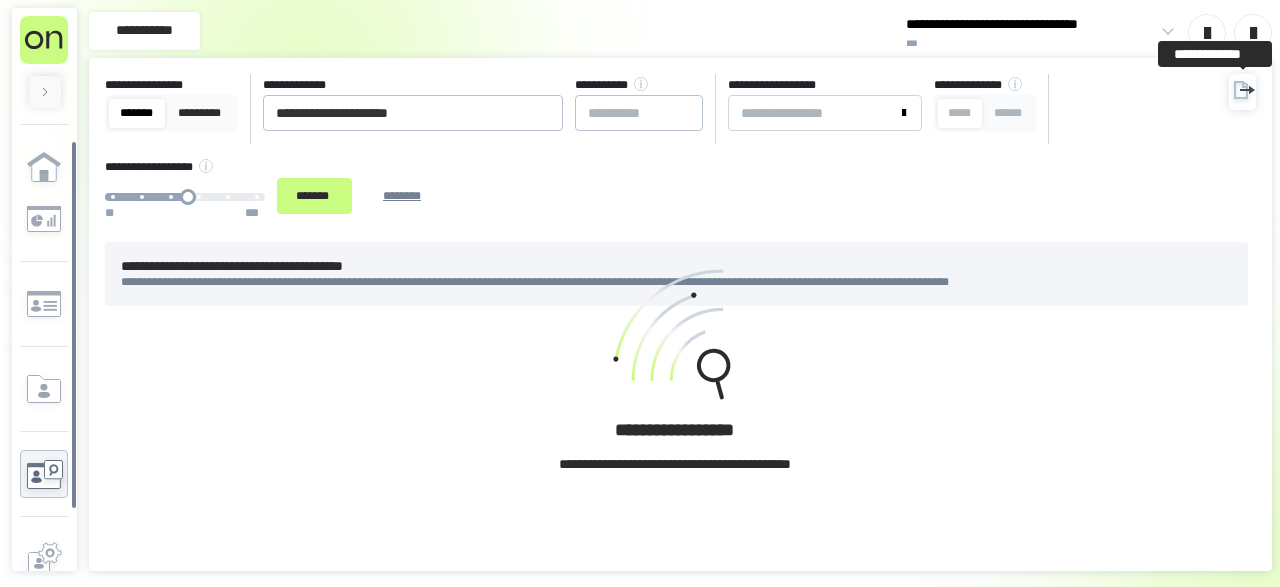 click 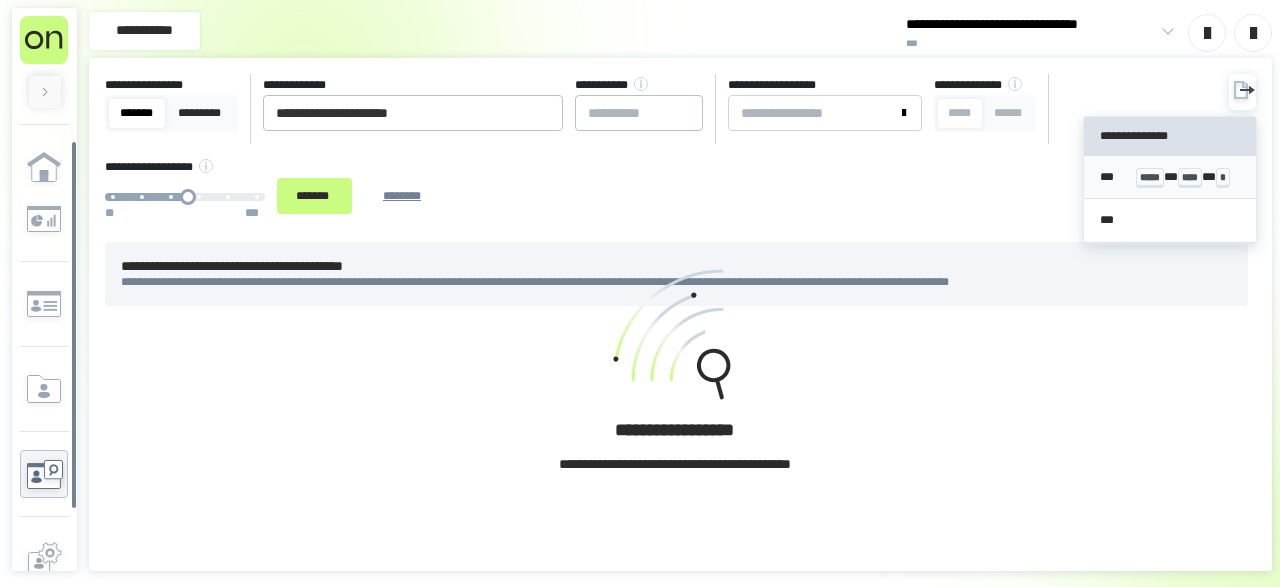 click on "*** ***** * **** *   *" at bounding box center [1169, 177] 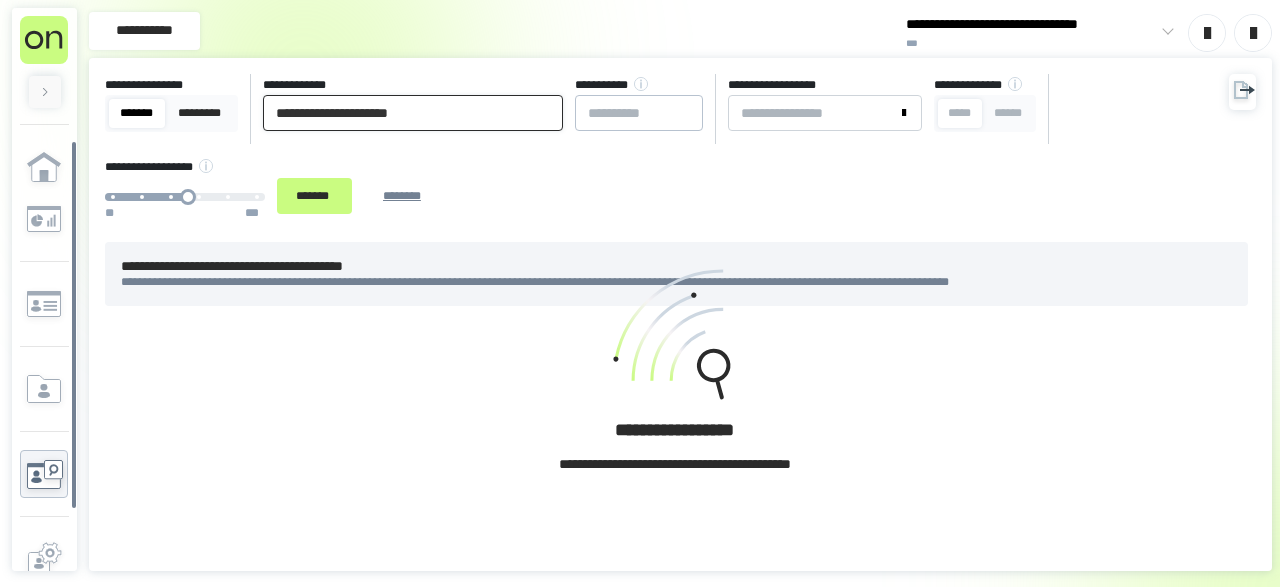 drag, startPoint x: 431, startPoint y: 113, endPoint x: 110, endPoint y: 113, distance: 321 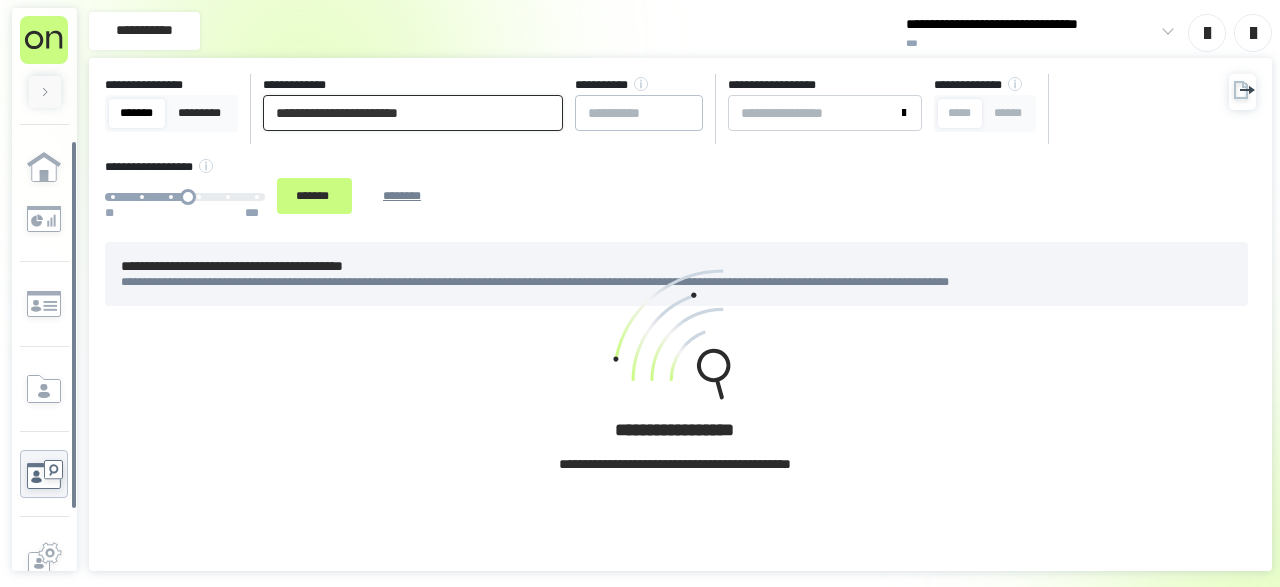 click on "**********" at bounding box center [413, 113] 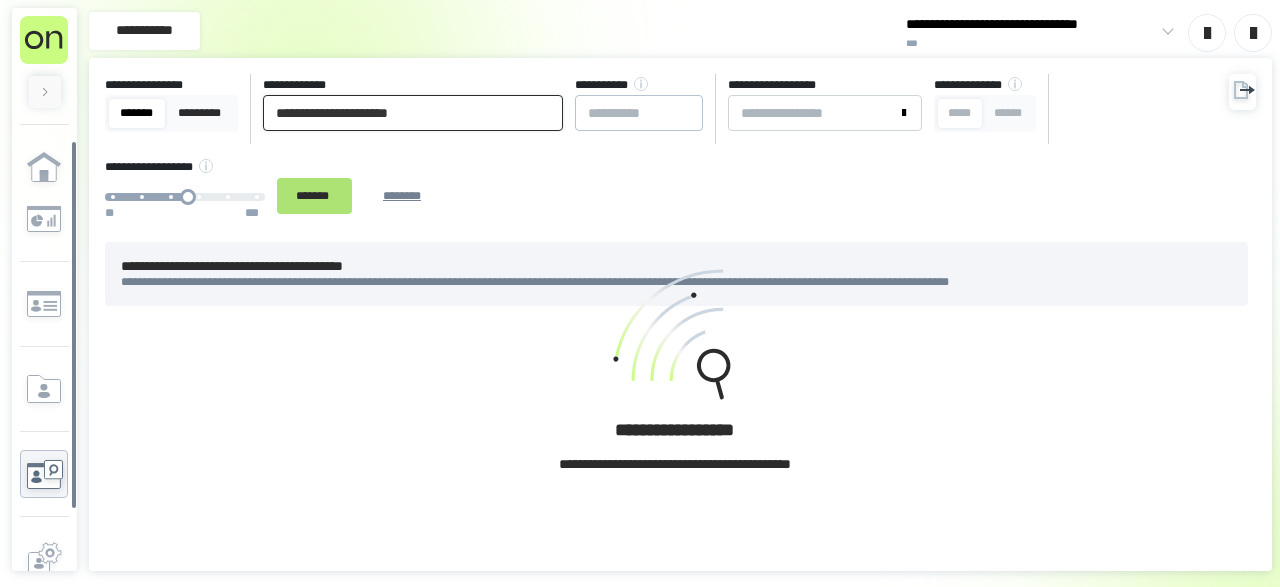 type on "**********" 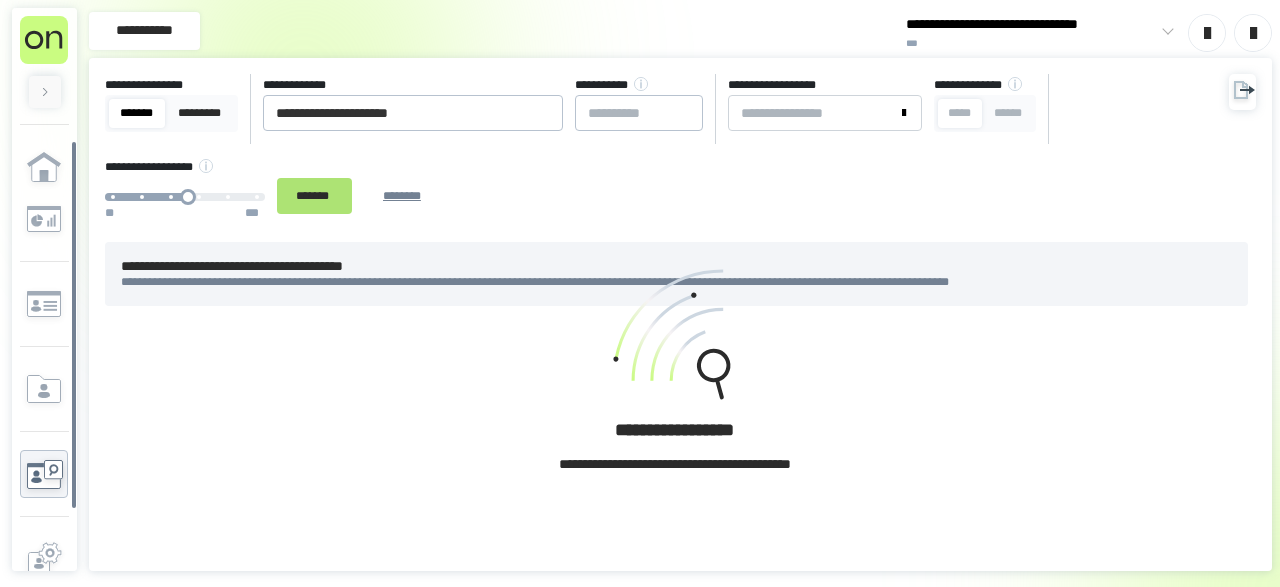 click on "*******" at bounding box center (314, 195) 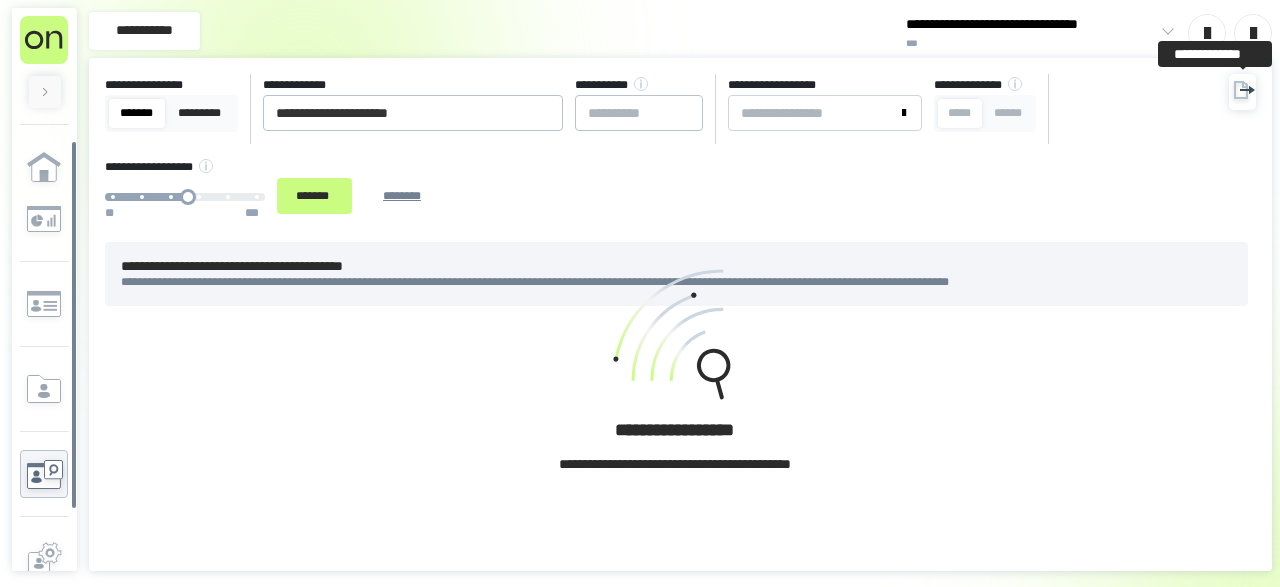click 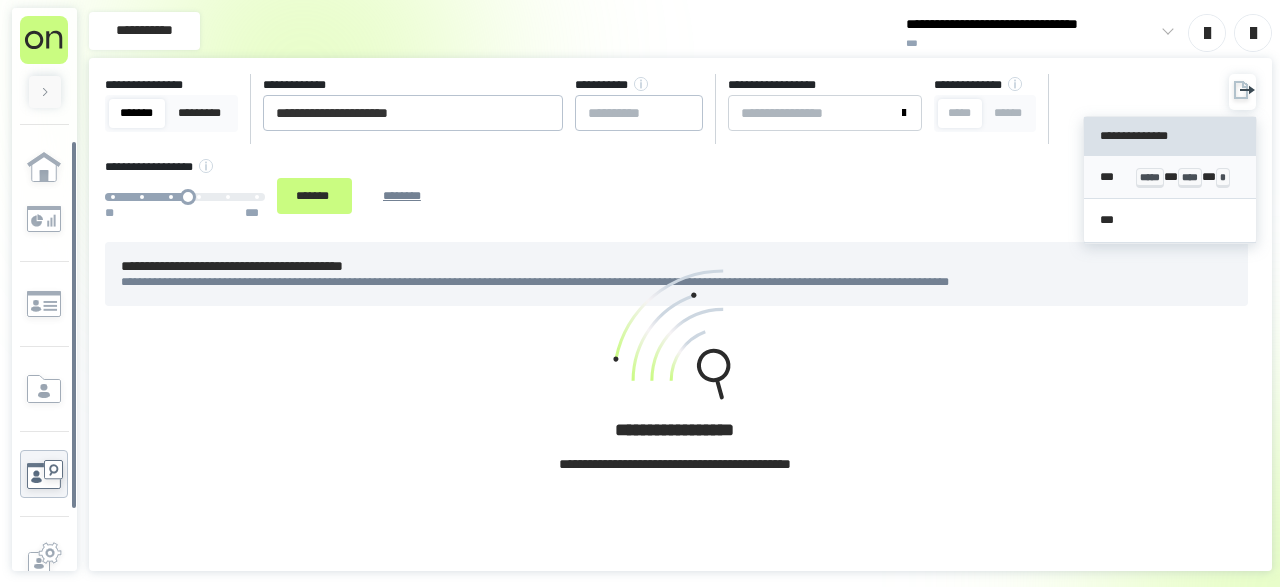 click on "*** ***** * **** *   *" at bounding box center (1169, 177) 